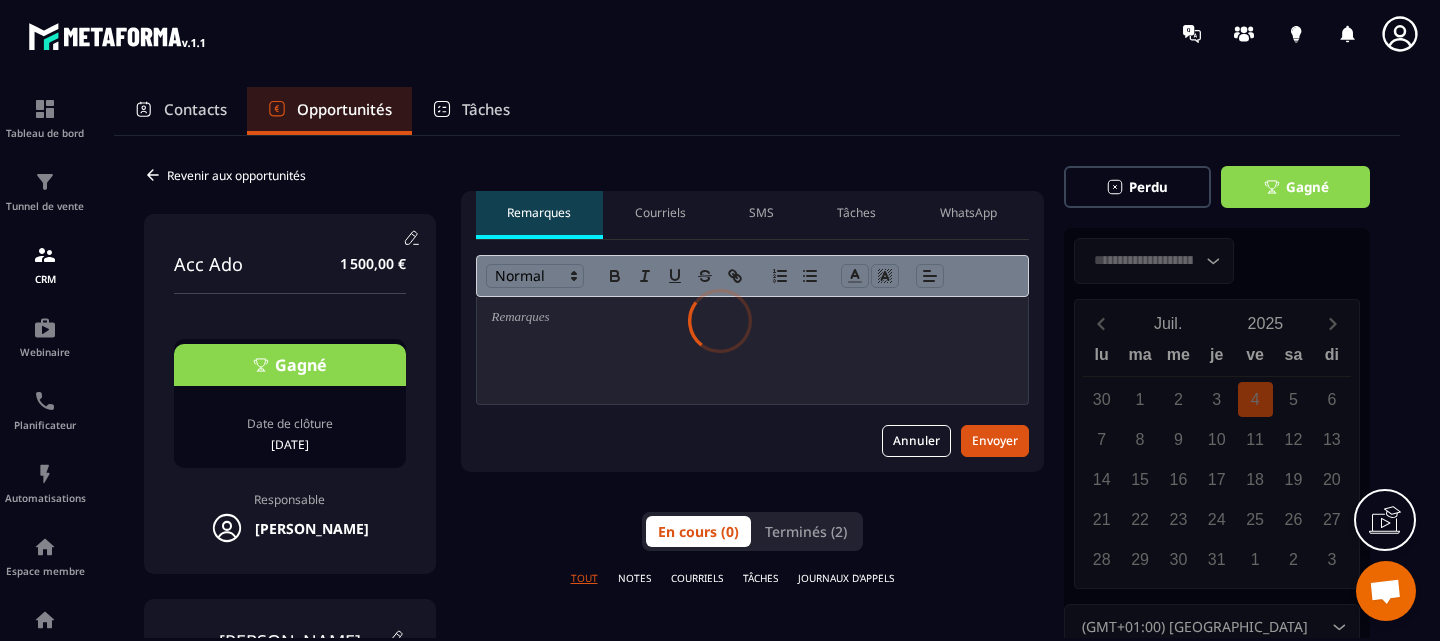 scroll, scrollTop: 0, scrollLeft: 0, axis: both 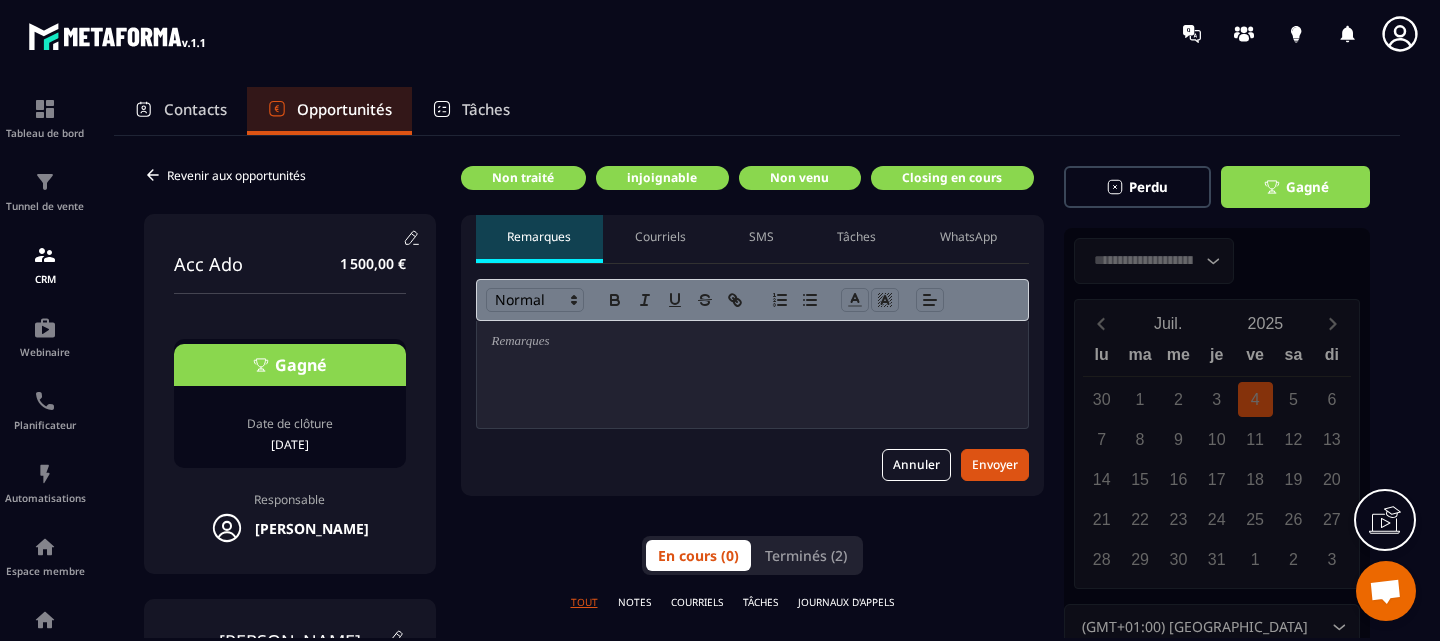 click on "Contacts" at bounding box center (195, 109) 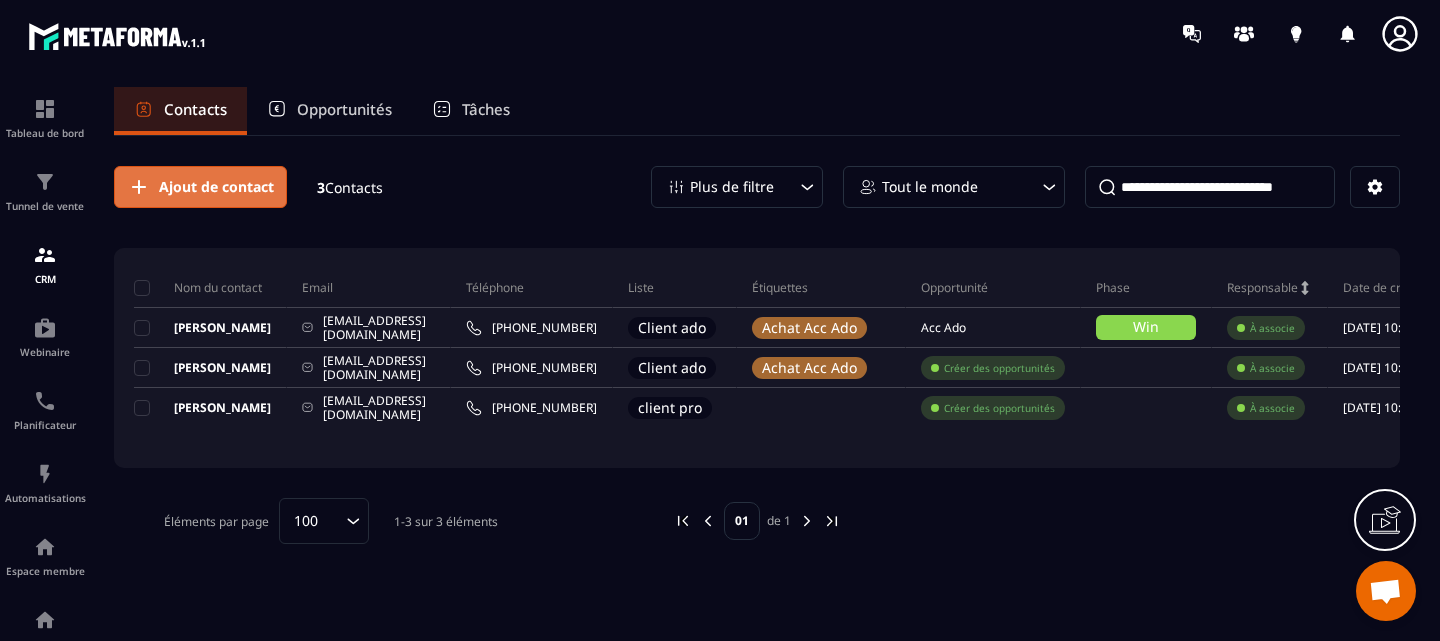 click on "Ajout de contact" at bounding box center [216, 187] 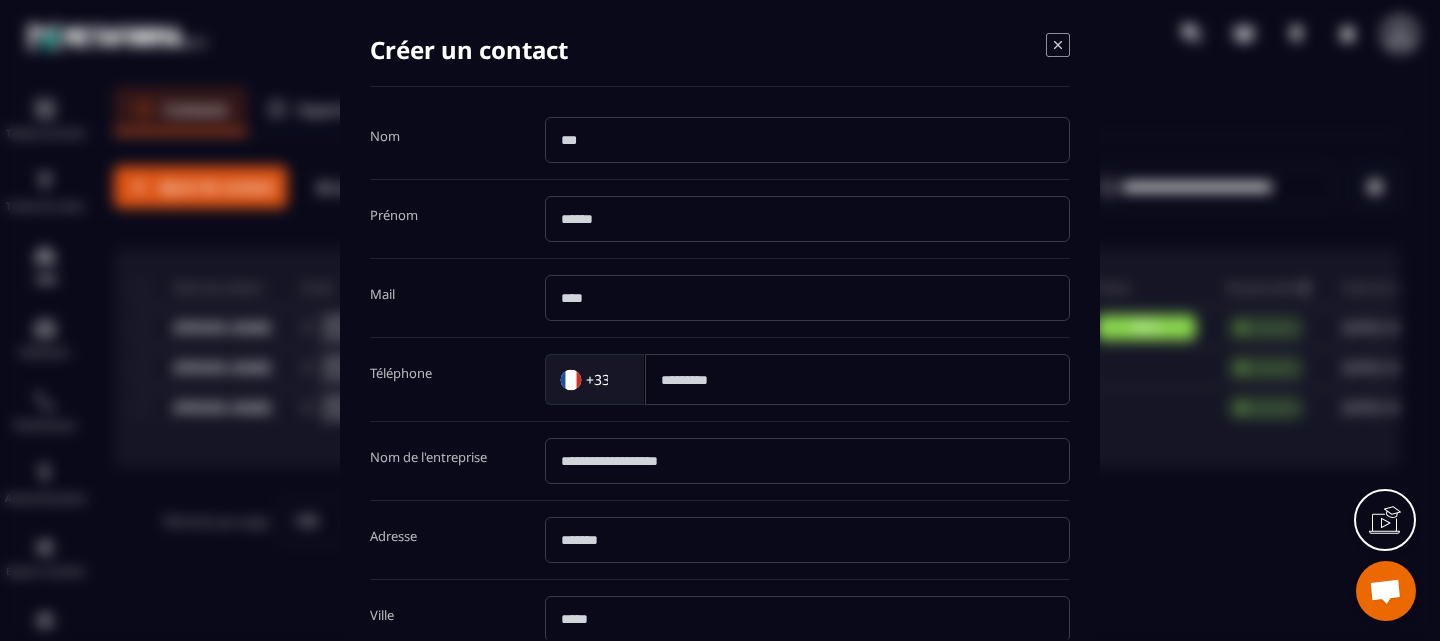 click at bounding box center (807, 139) 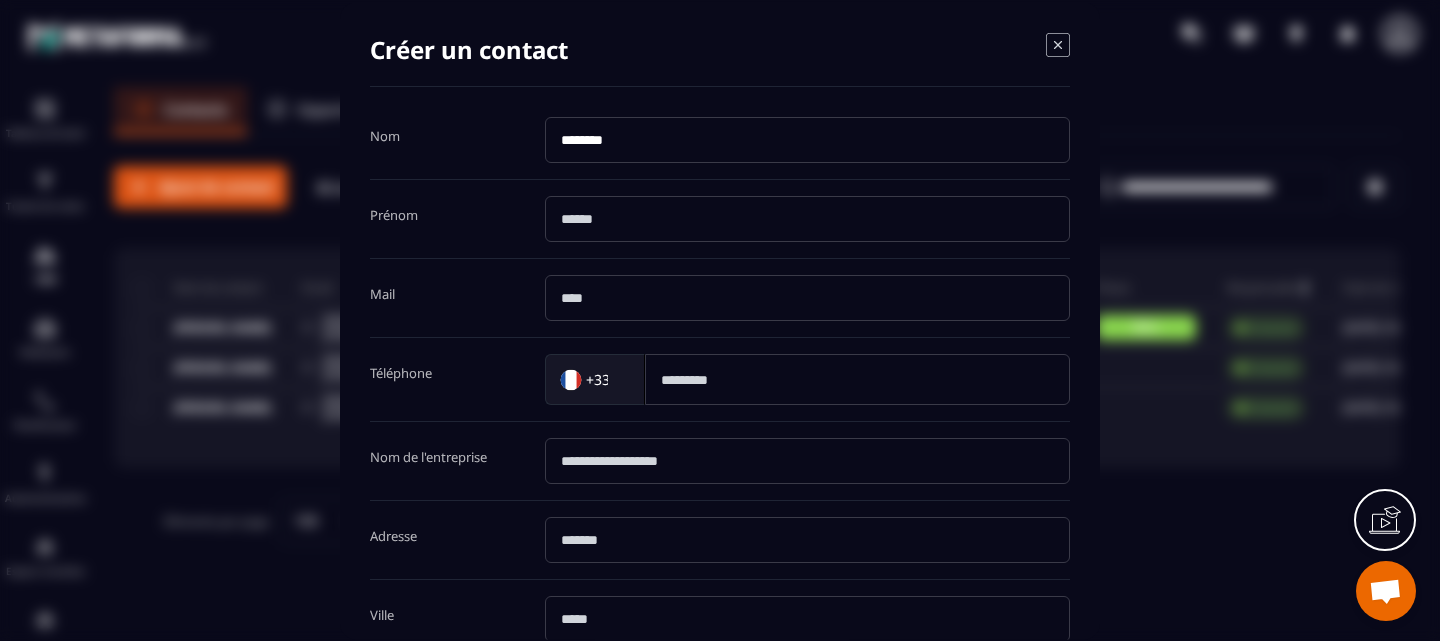 type on "********" 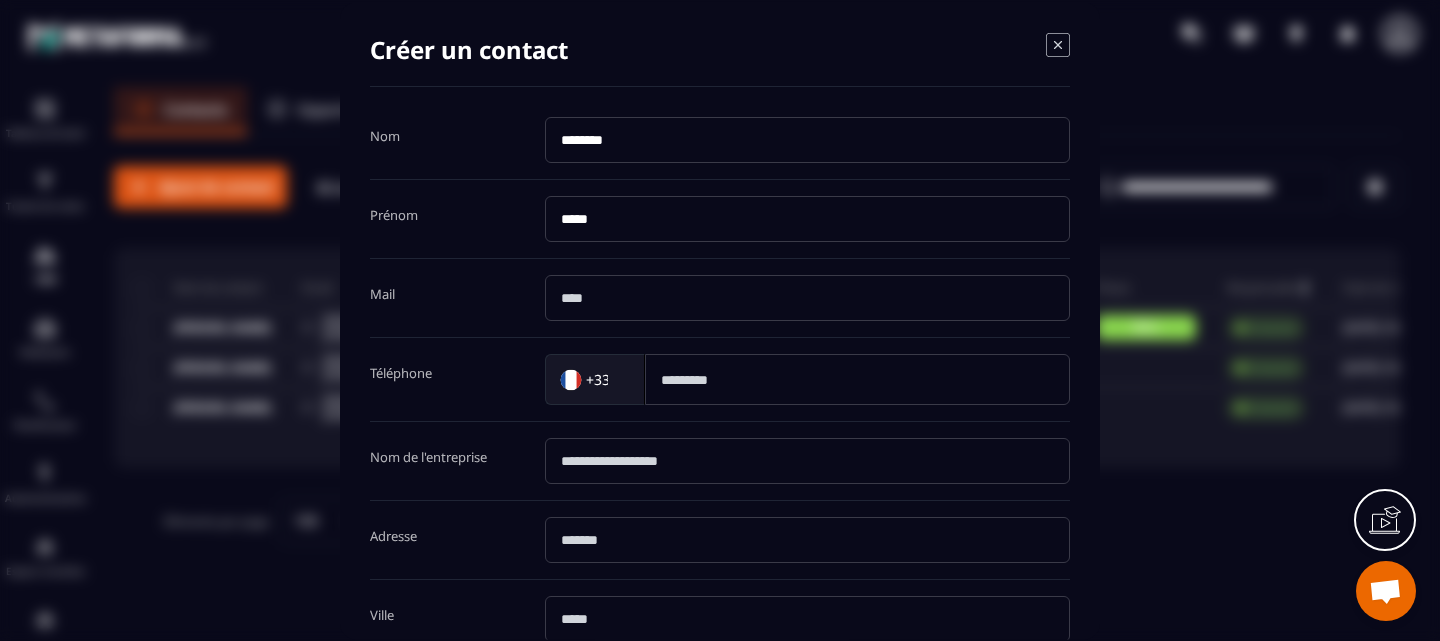type on "*****" 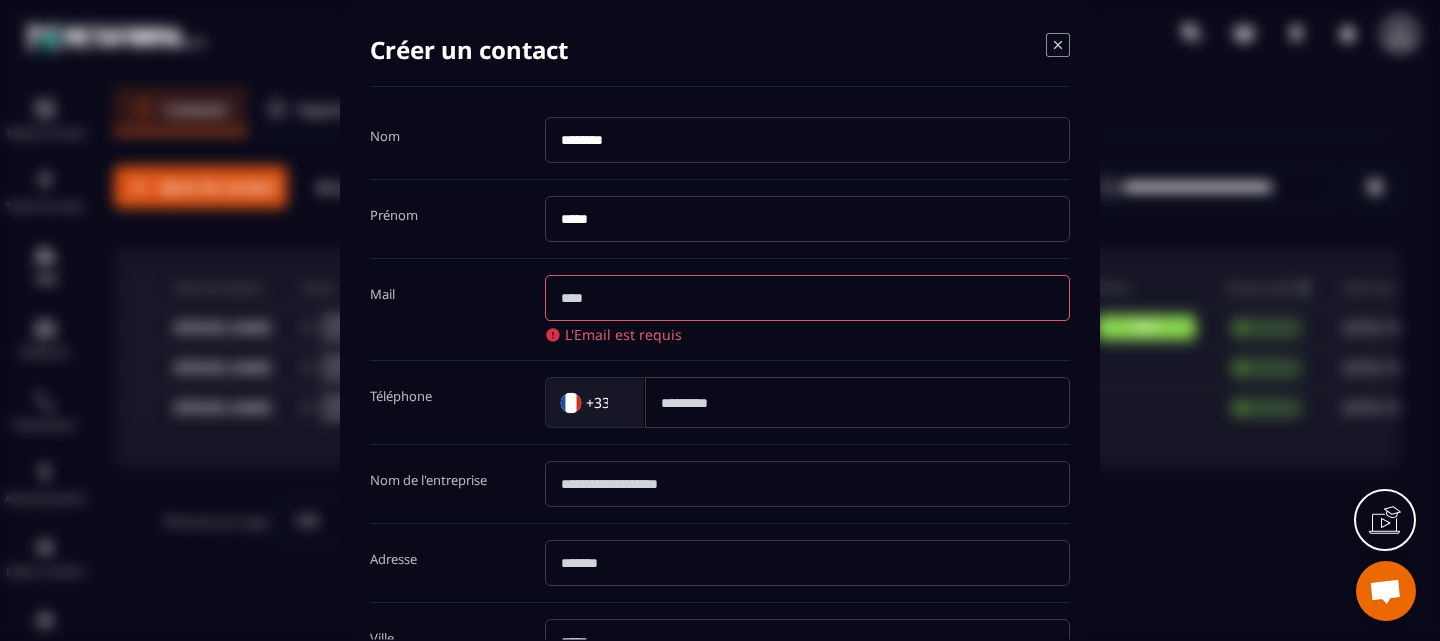 click on "********" at bounding box center (807, 139) 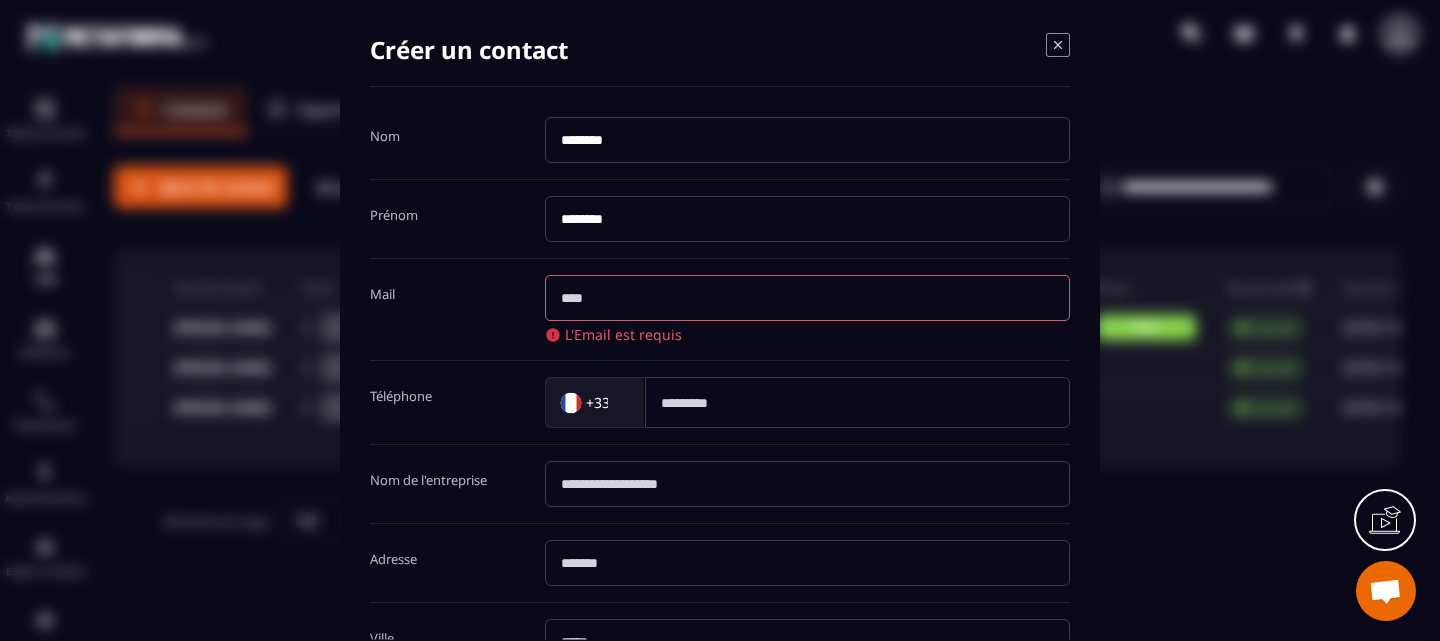 type on "********" 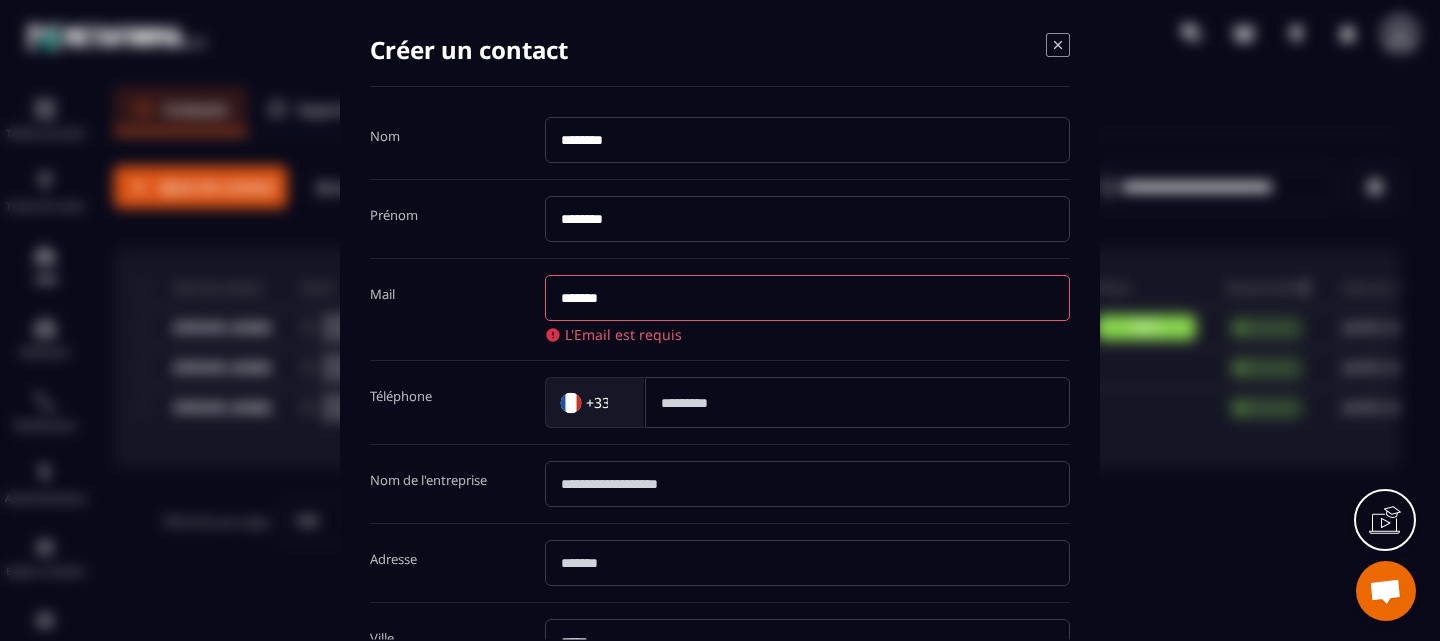type on "*******" 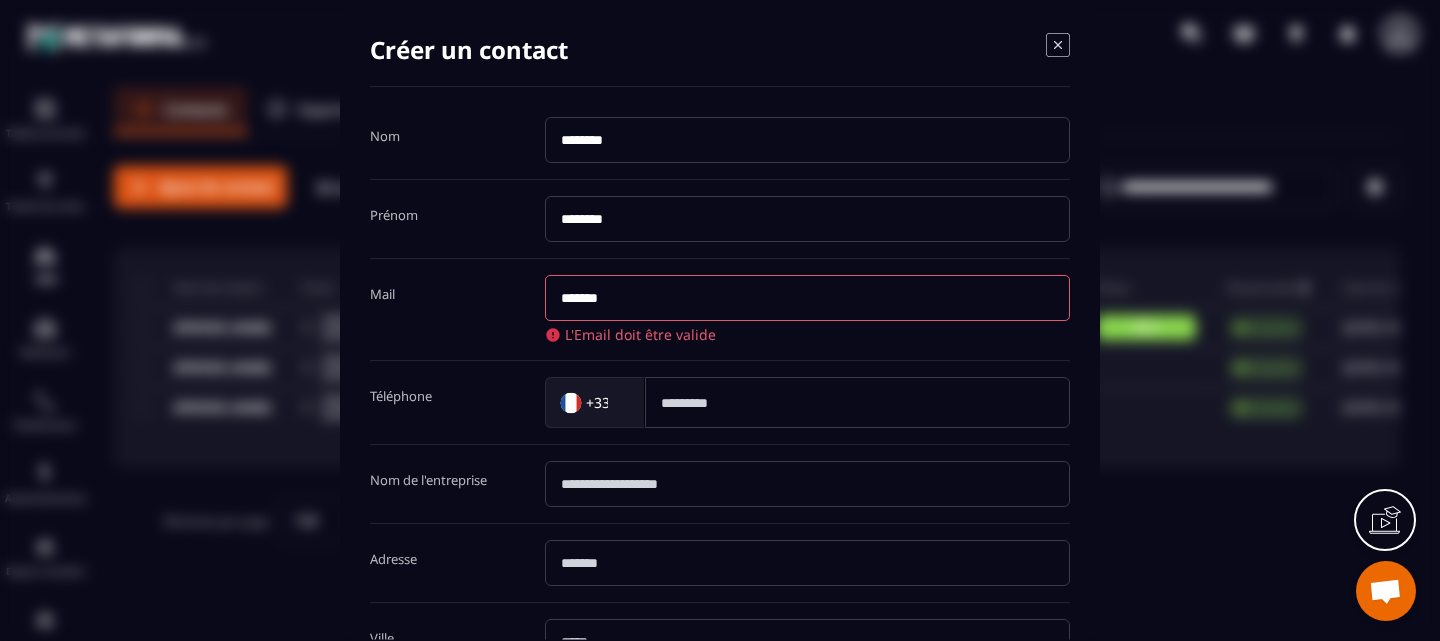 drag, startPoint x: 668, startPoint y: 152, endPoint x: 516, endPoint y: 127, distance: 154.0422 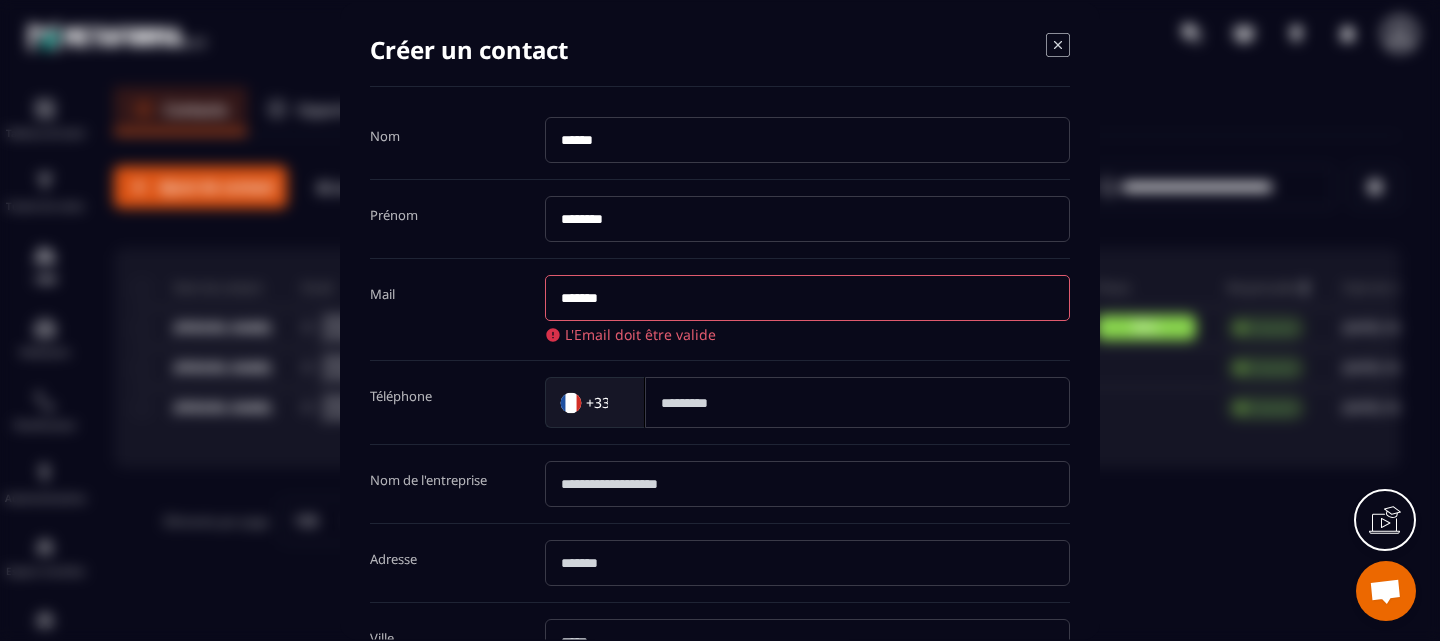 type on "******" 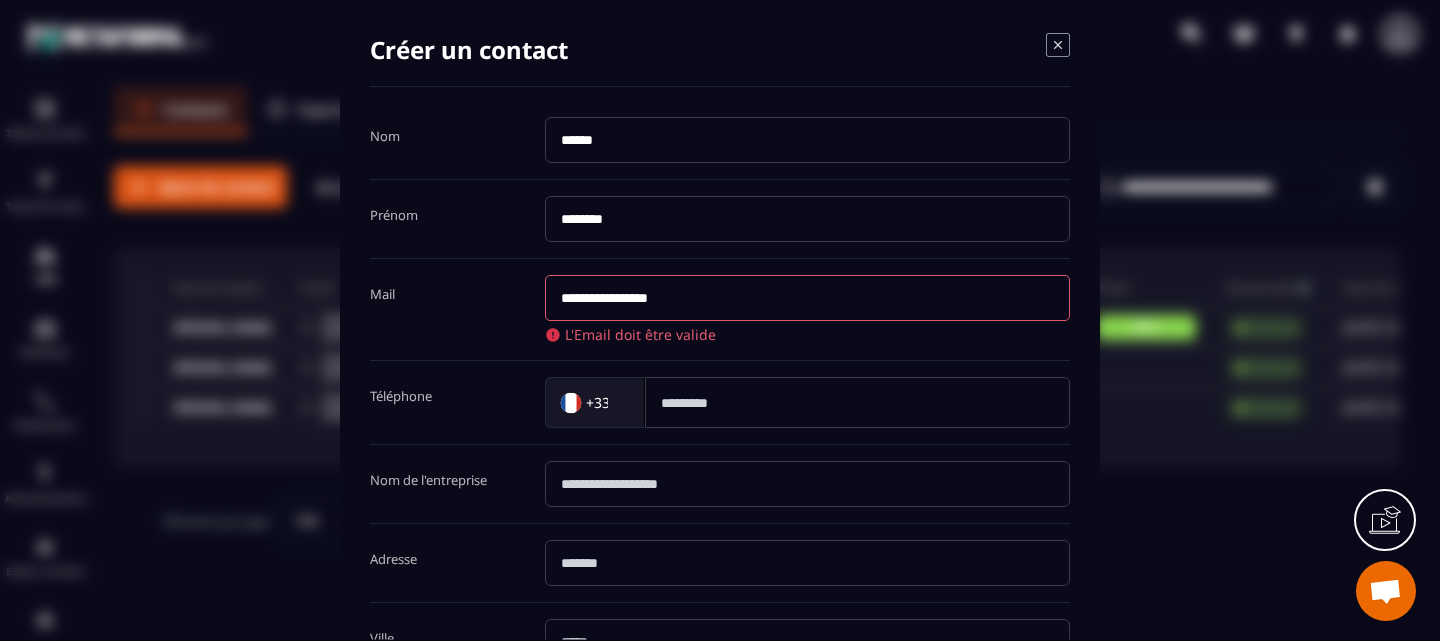 type on "**********" 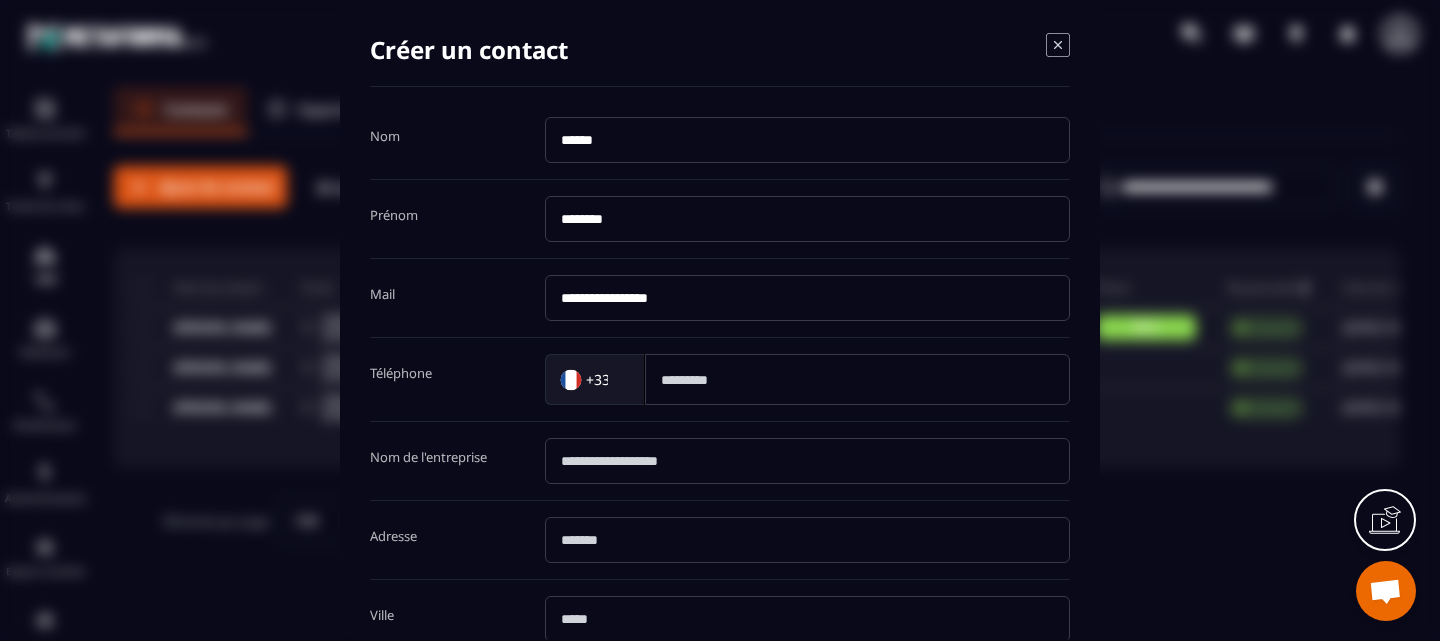 click on "Téléphone +33 Loading..." at bounding box center [720, 379] 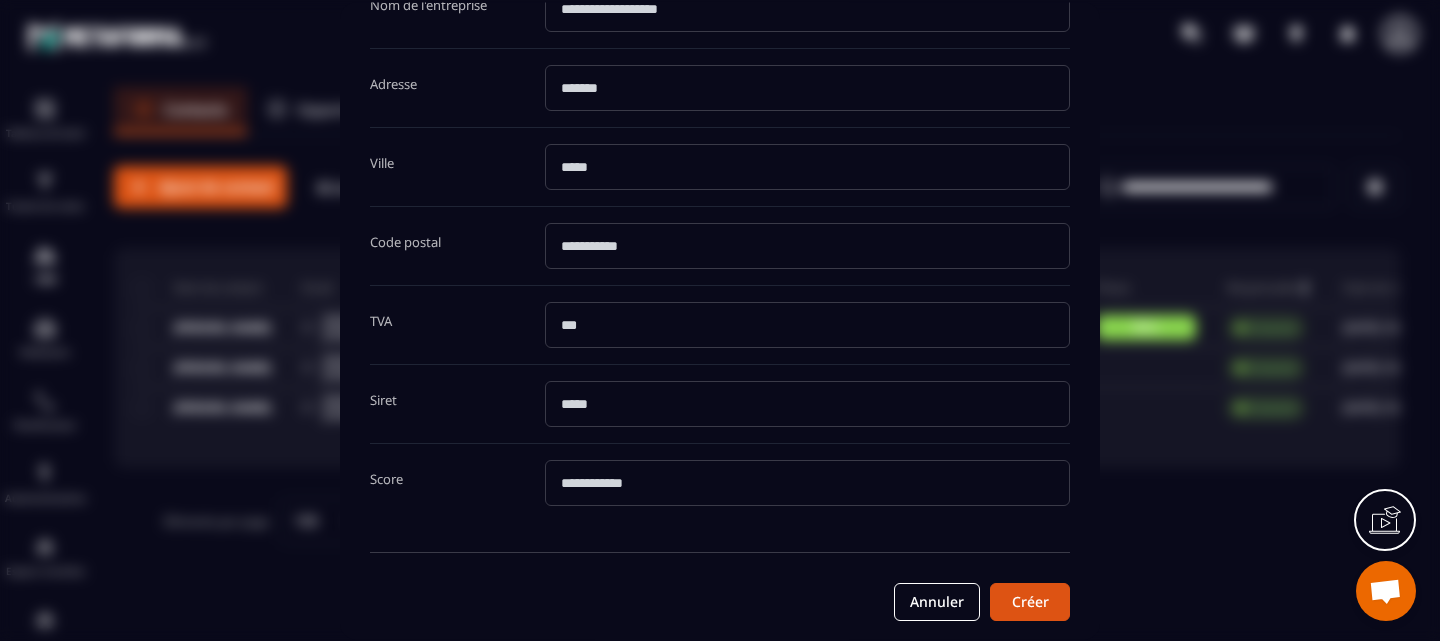 scroll, scrollTop: 462, scrollLeft: 0, axis: vertical 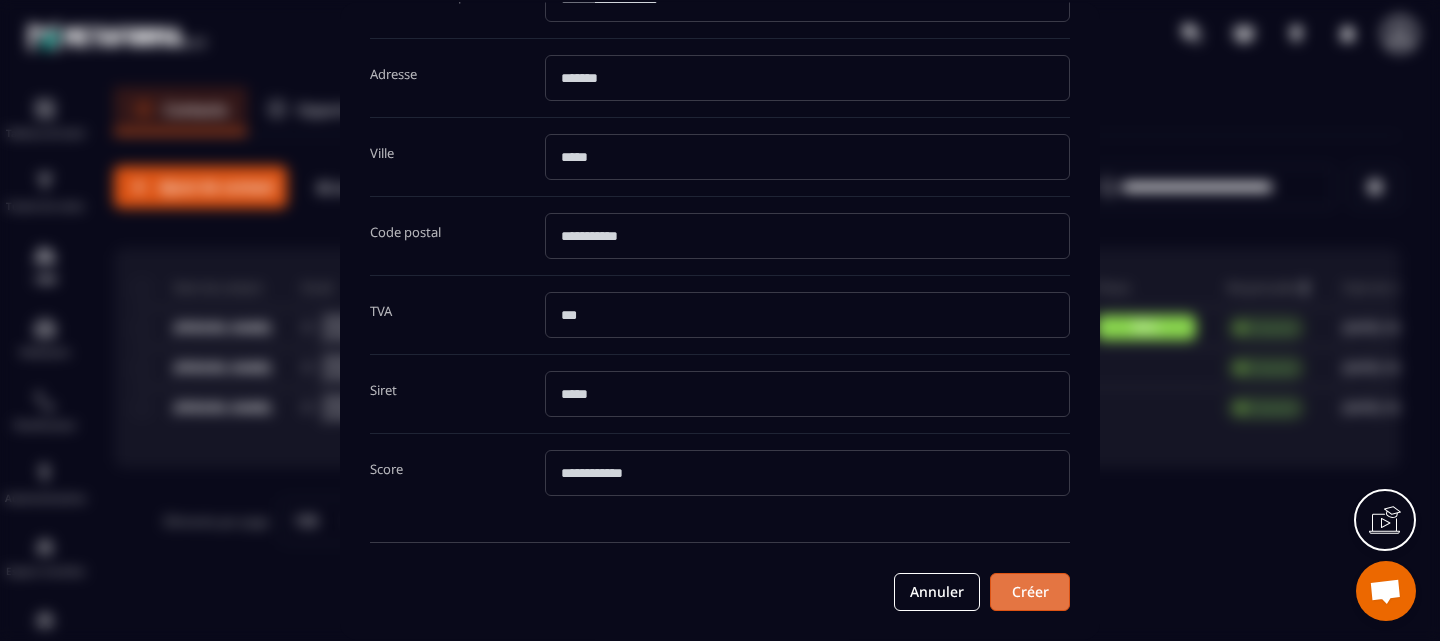 type on "*********" 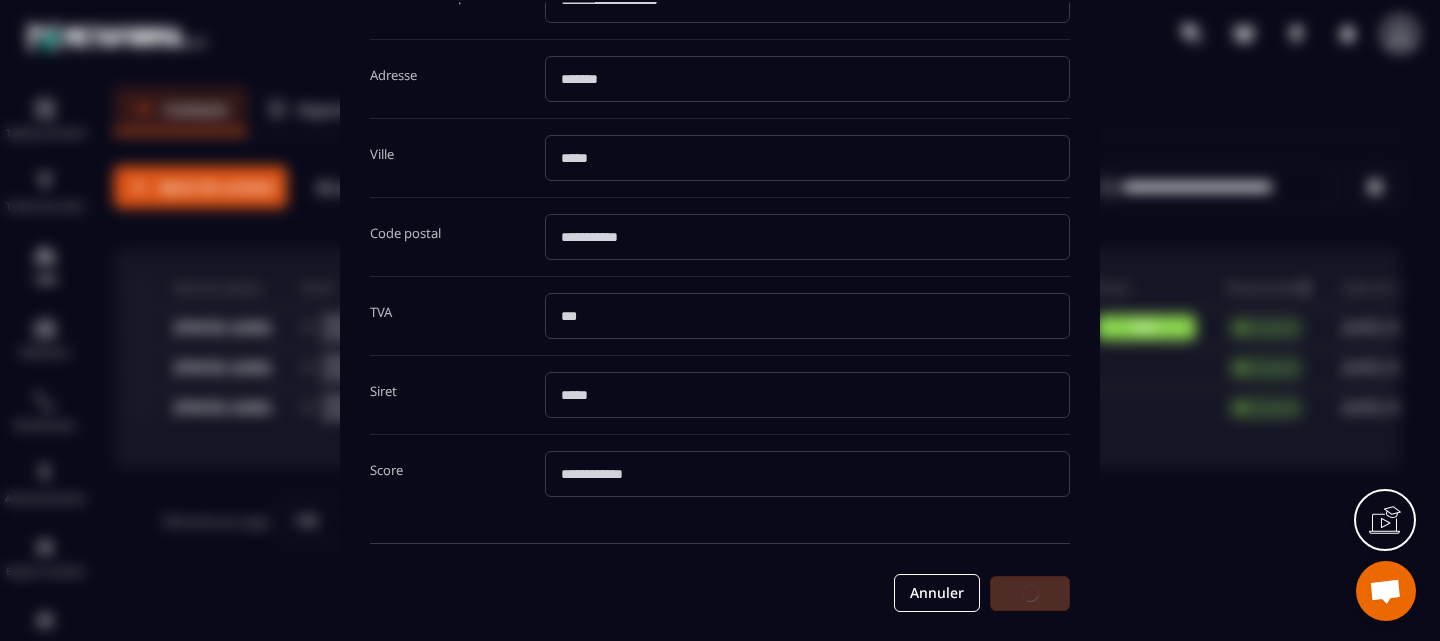 scroll, scrollTop: 0, scrollLeft: 0, axis: both 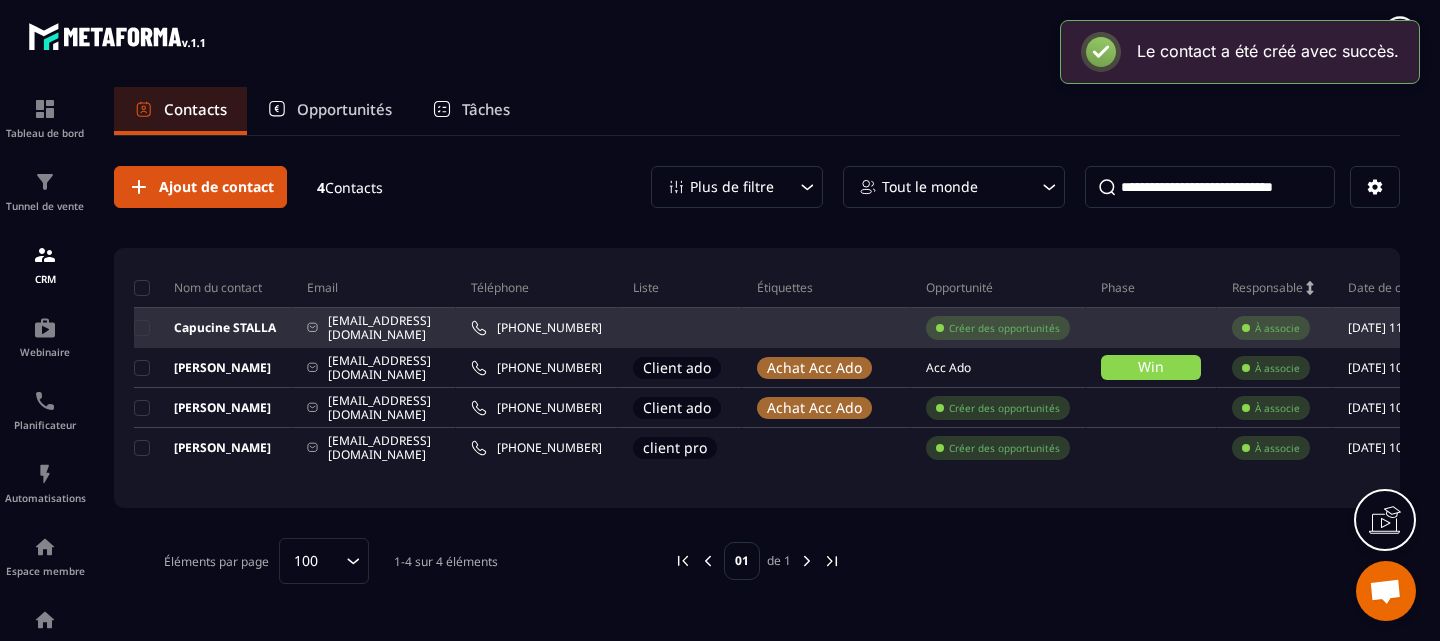 click on "Capucine STALLA" at bounding box center [205, 328] 